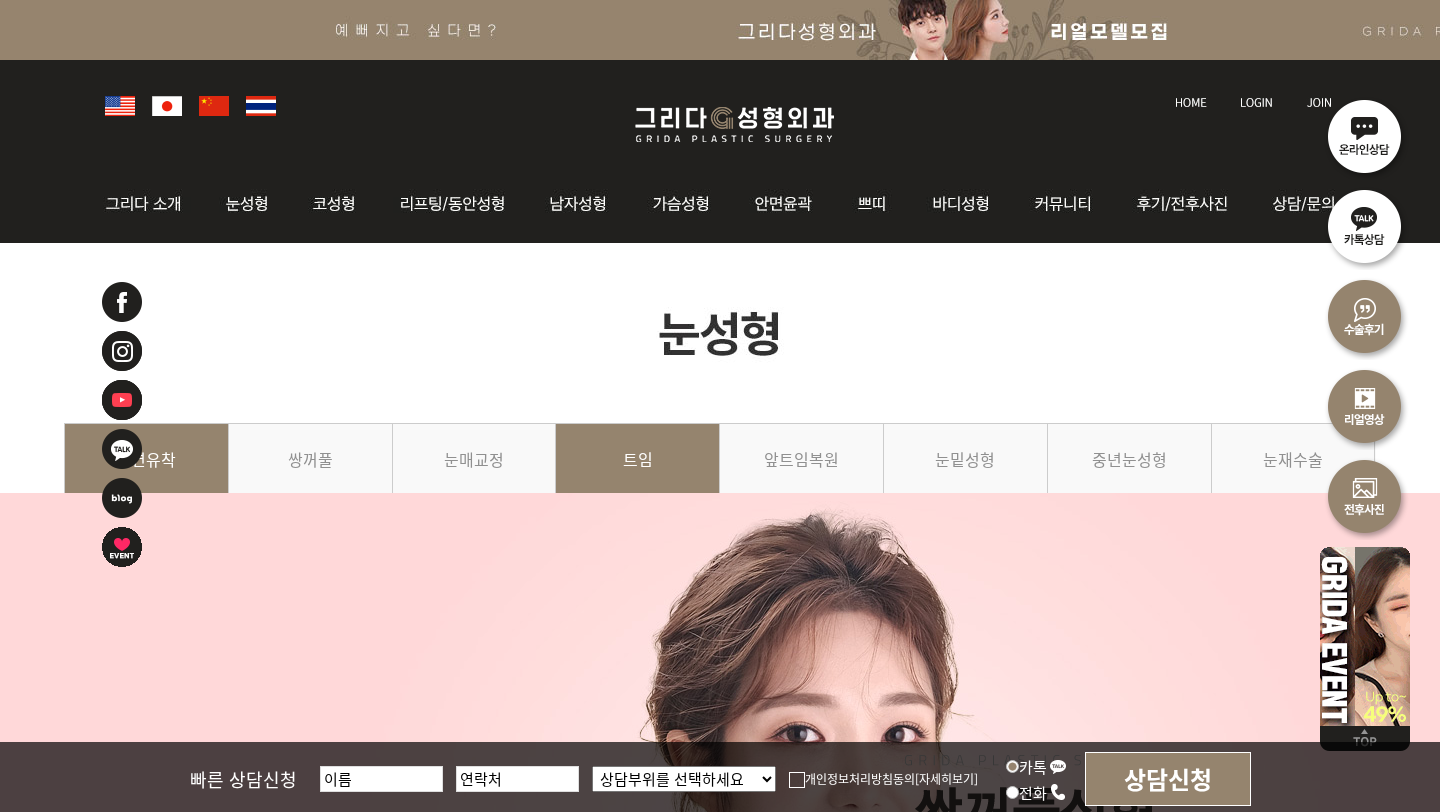 scroll, scrollTop: 120, scrollLeft: 0, axis: vertical 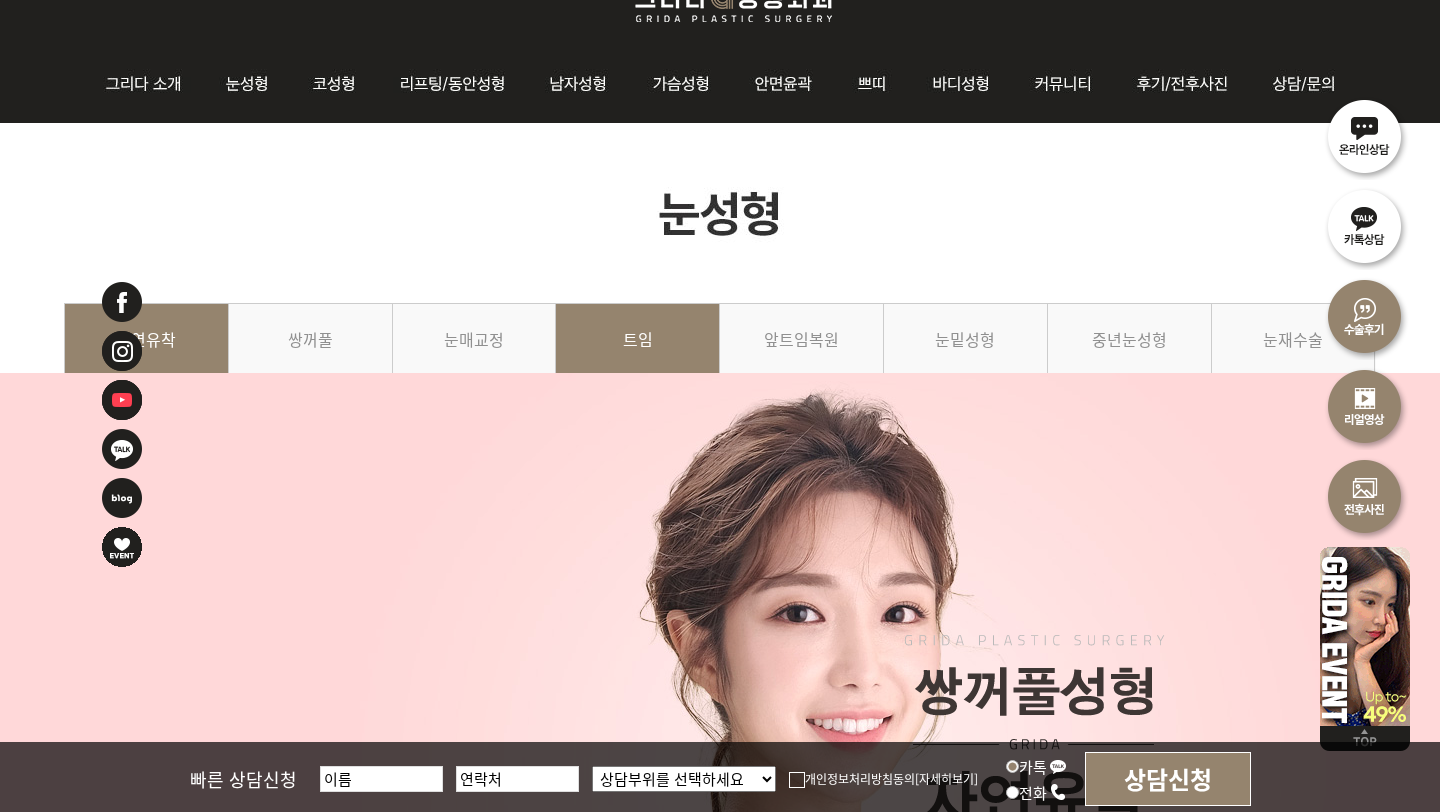 click on "트임" at bounding box center [638, 348] 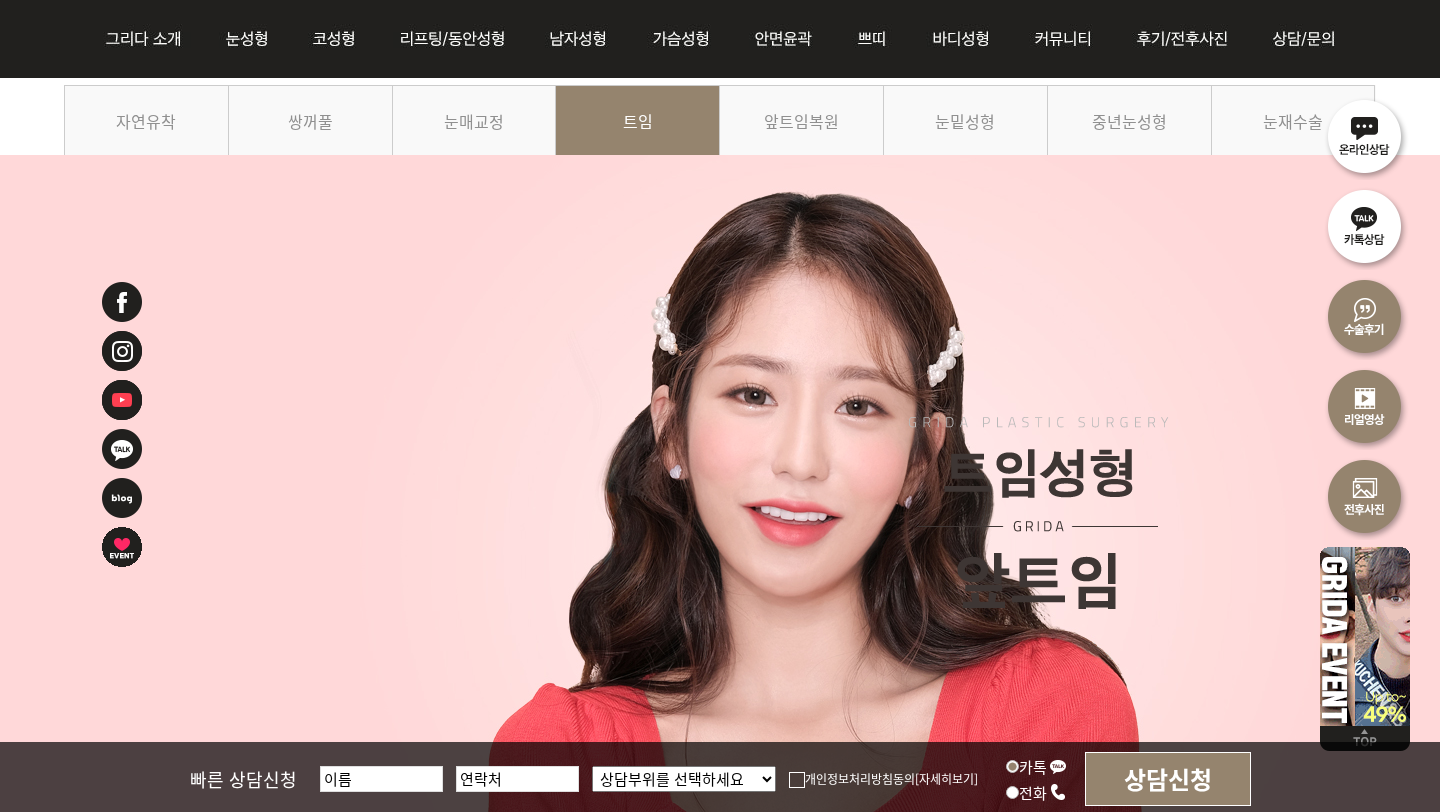 scroll, scrollTop: 0, scrollLeft: 0, axis: both 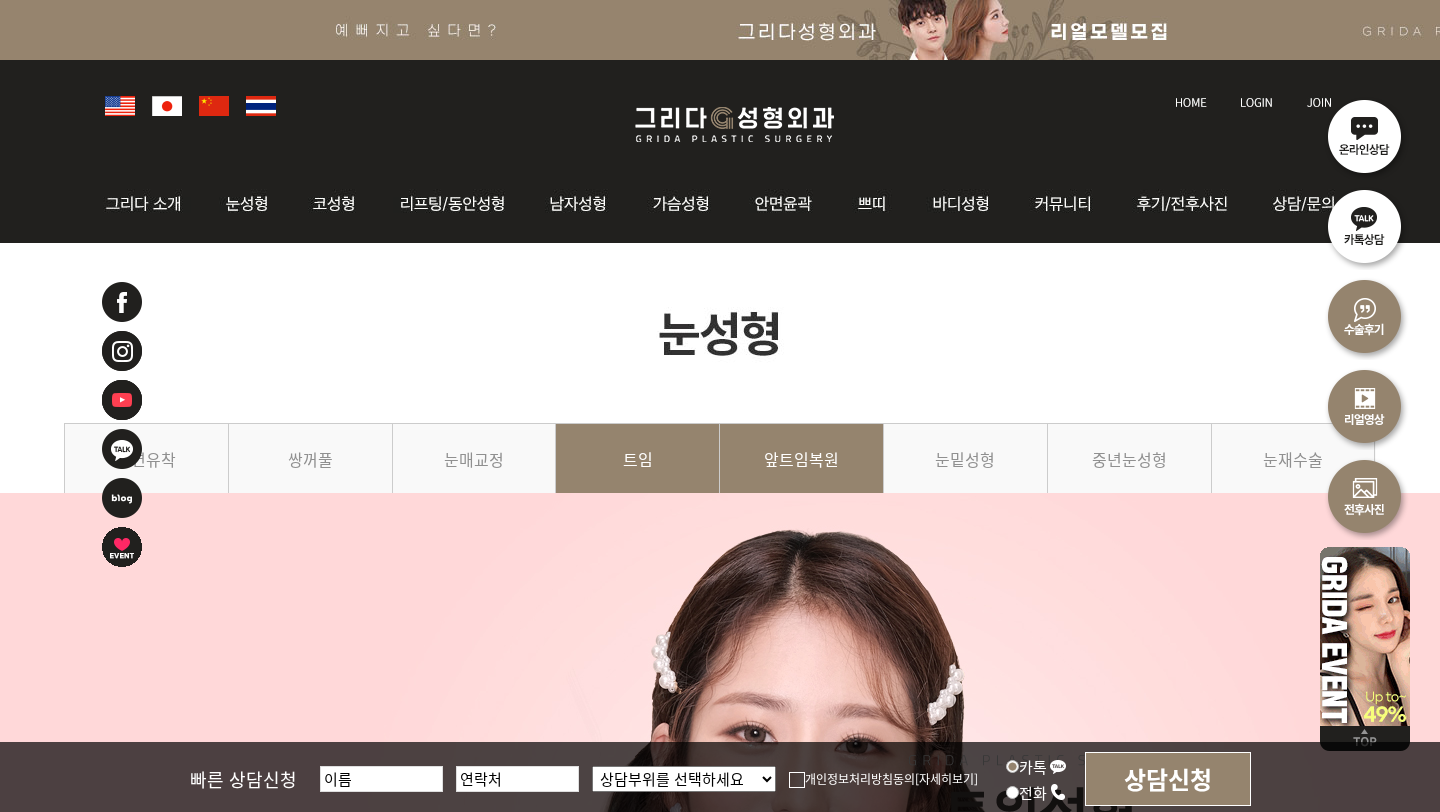 click on "앞트임복원" at bounding box center (802, 468) 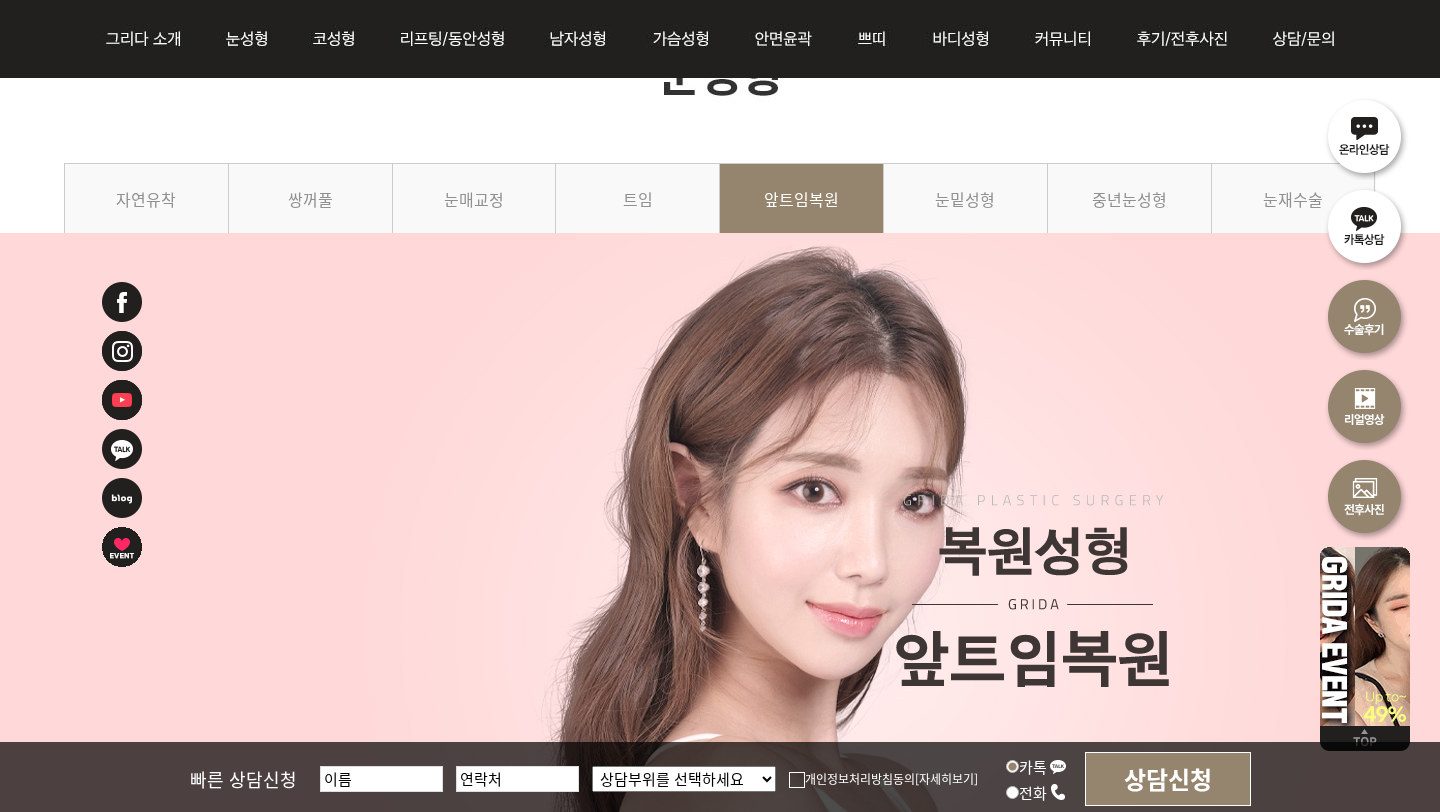 scroll, scrollTop: 173, scrollLeft: 0, axis: vertical 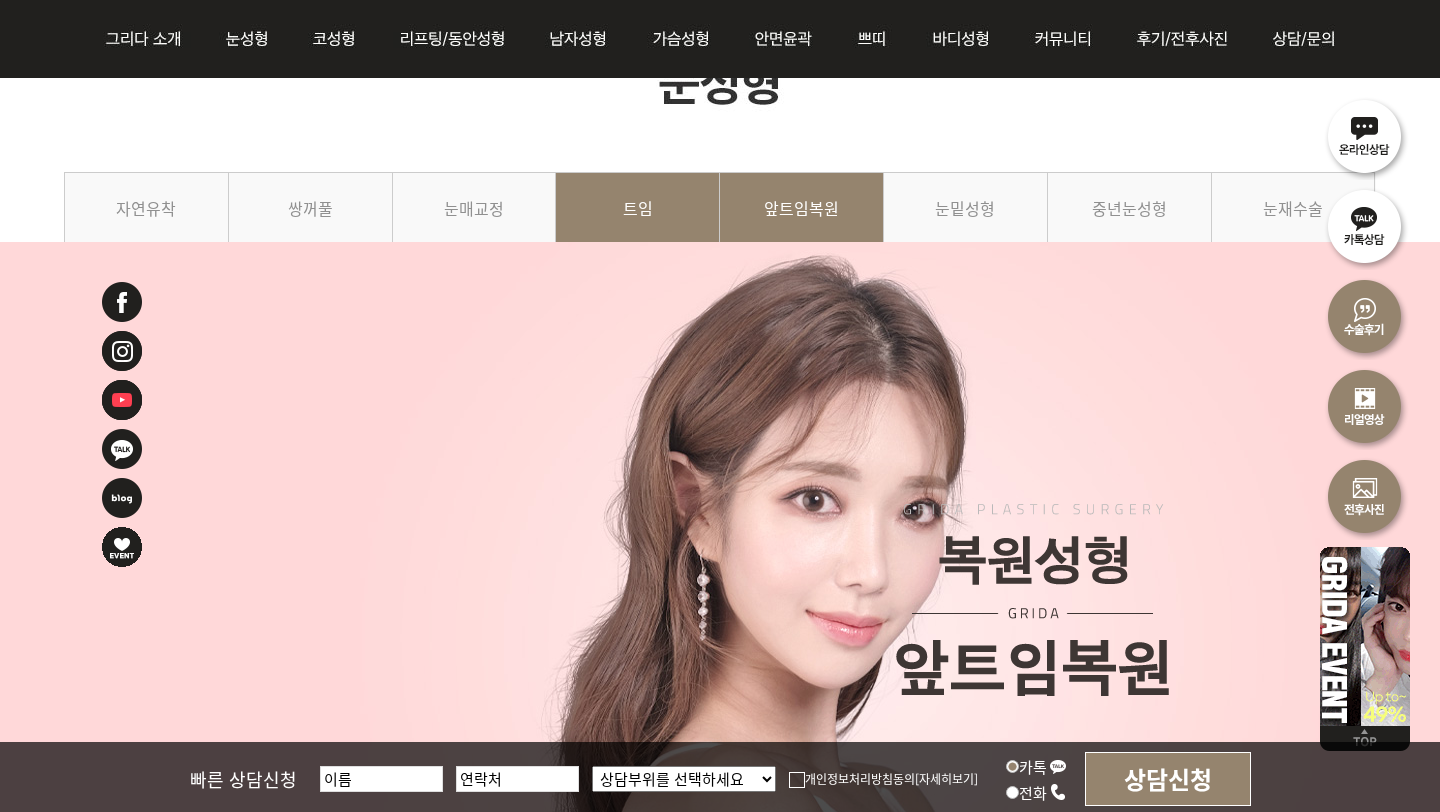 click on "트임" at bounding box center [638, 217] 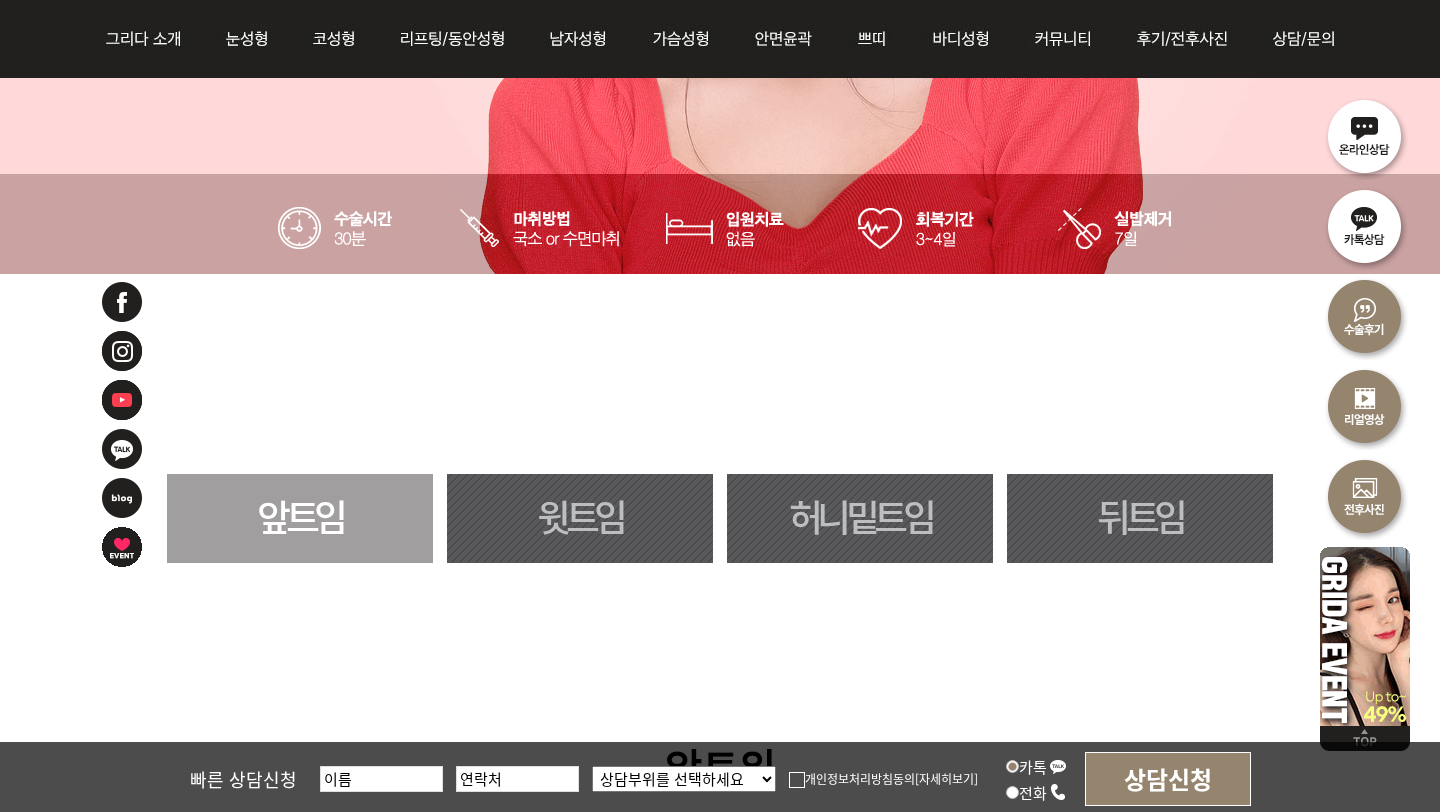 scroll, scrollTop: 906, scrollLeft: 0, axis: vertical 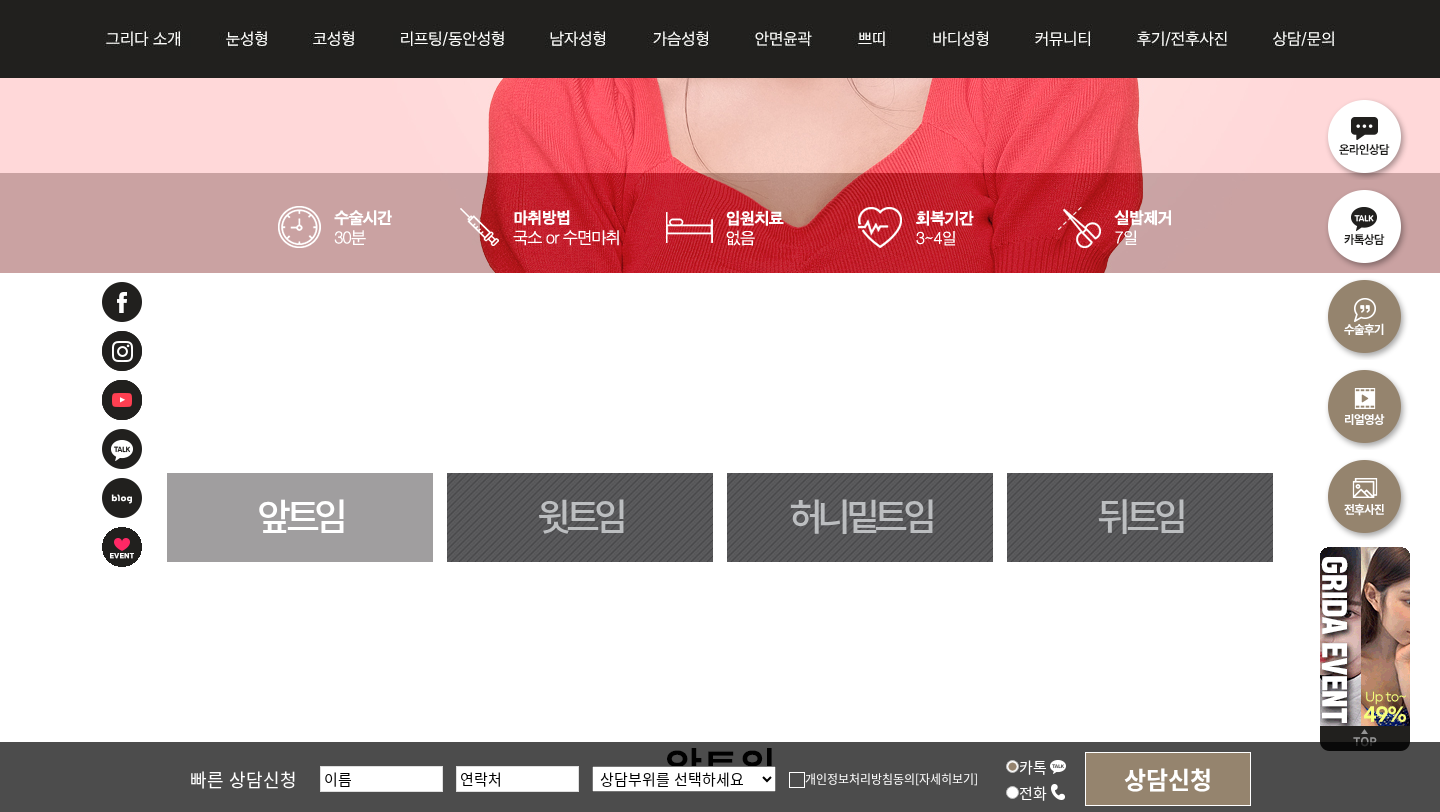 click on "허니밑트임" at bounding box center (860, 517) 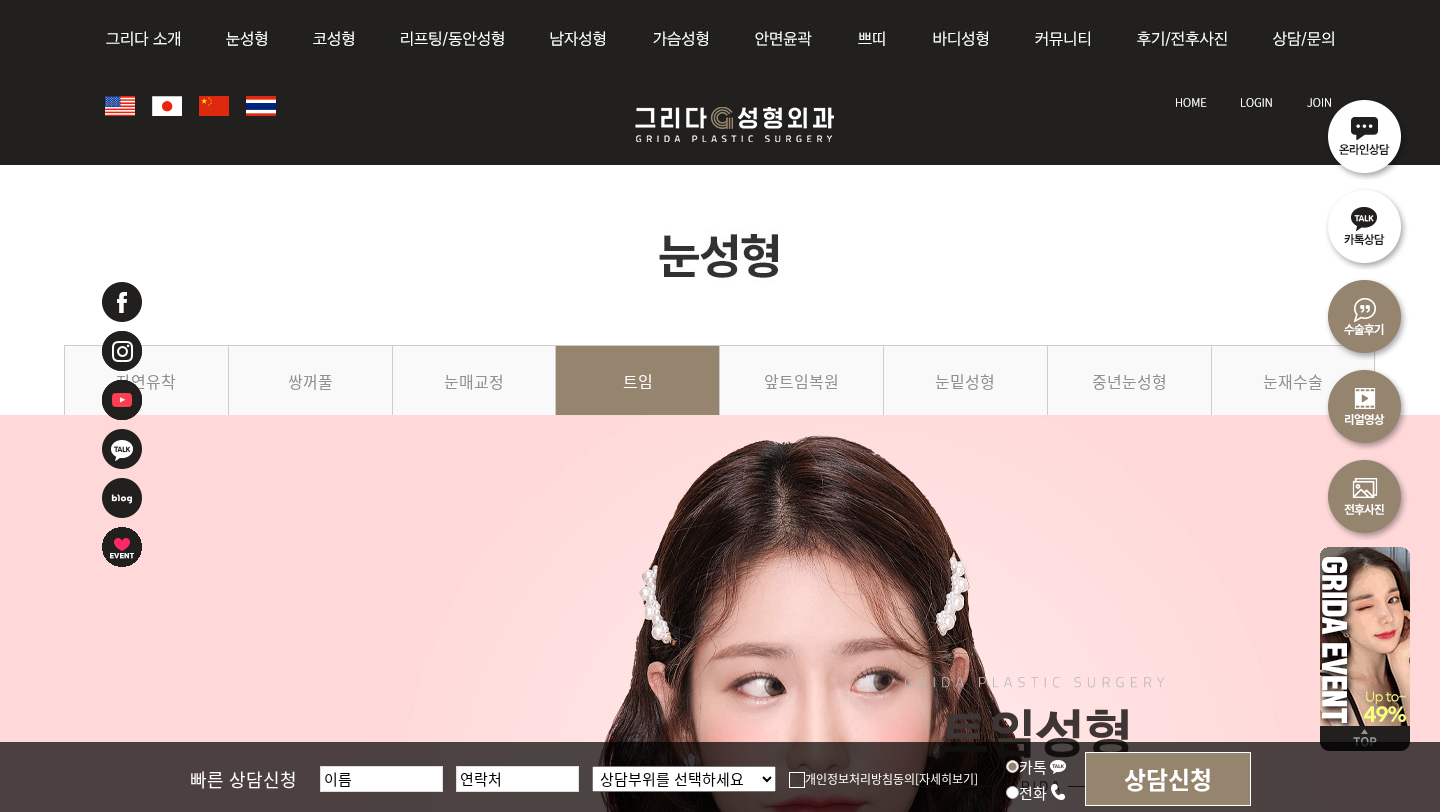 scroll, scrollTop: 1179, scrollLeft: 0, axis: vertical 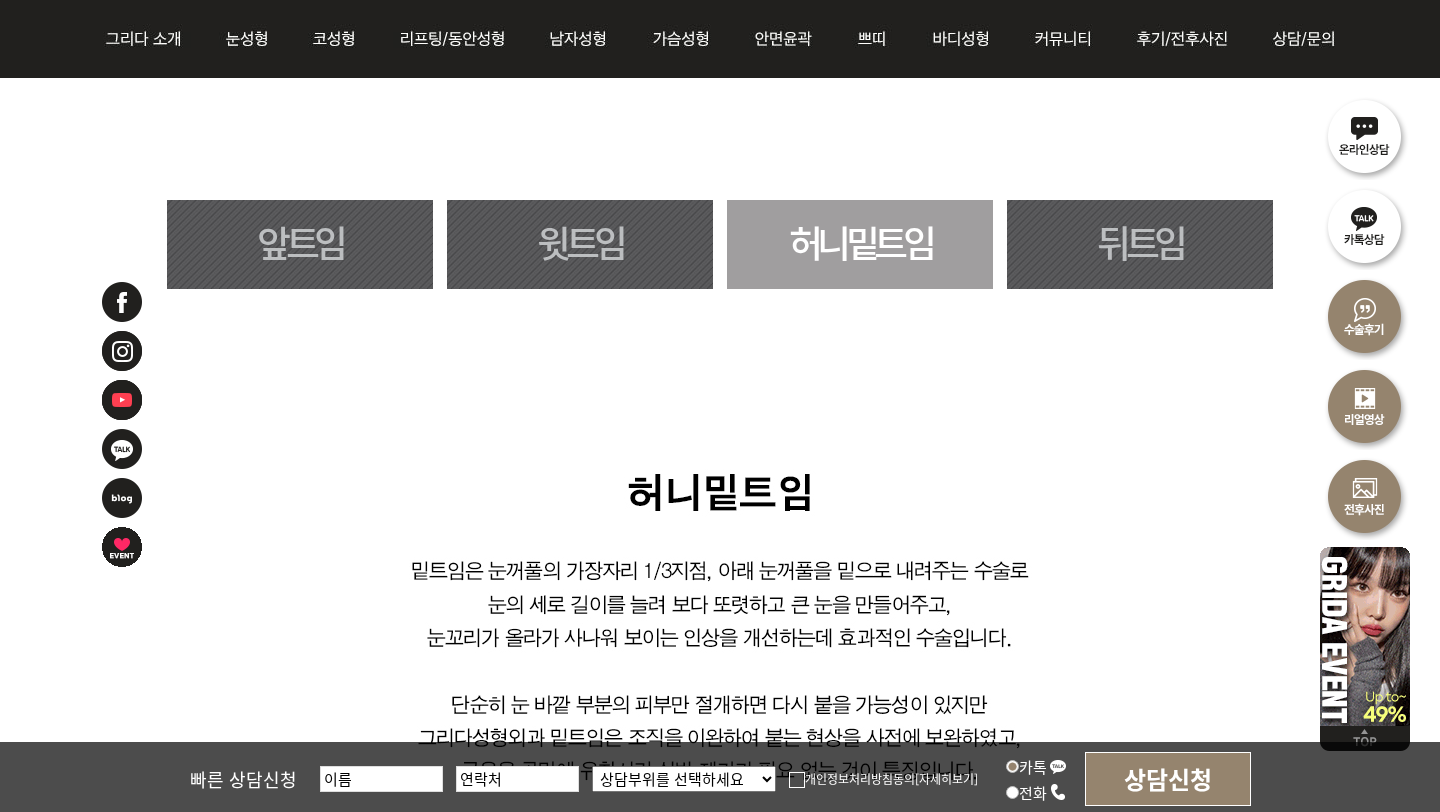 click on "뒤트임" at bounding box center (1140, 244) 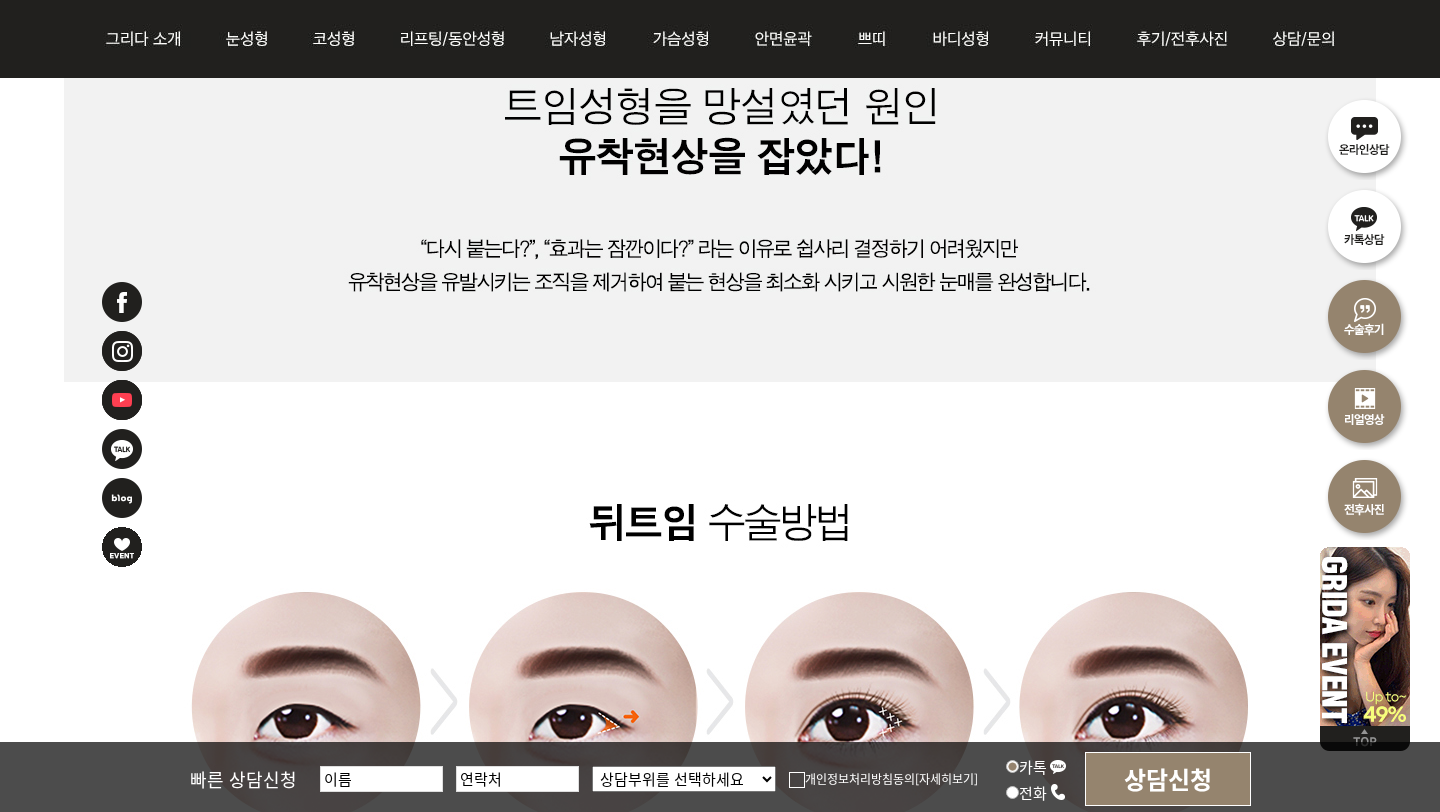scroll, scrollTop: 1964, scrollLeft: 0, axis: vertical 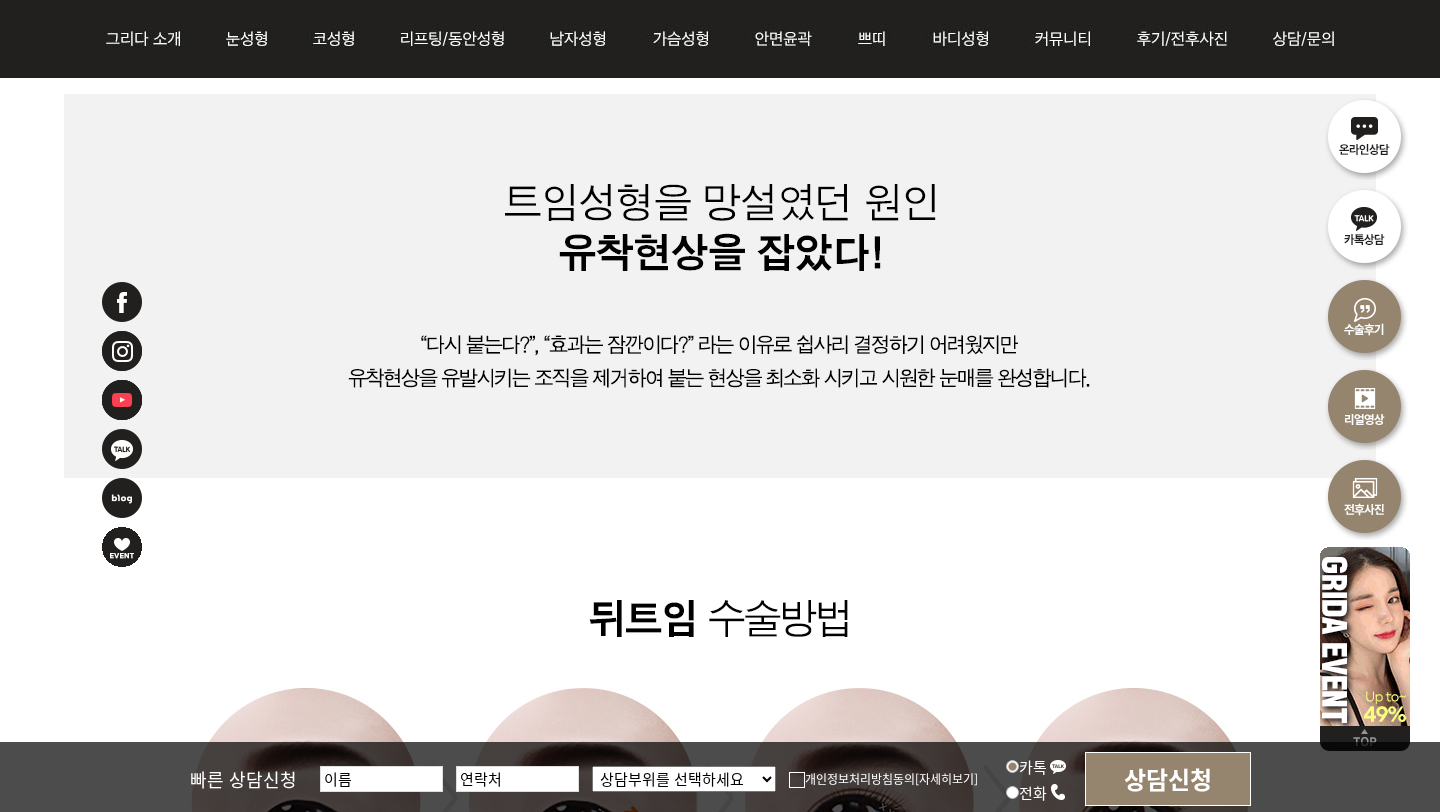 click at bounding box center (720, 402) 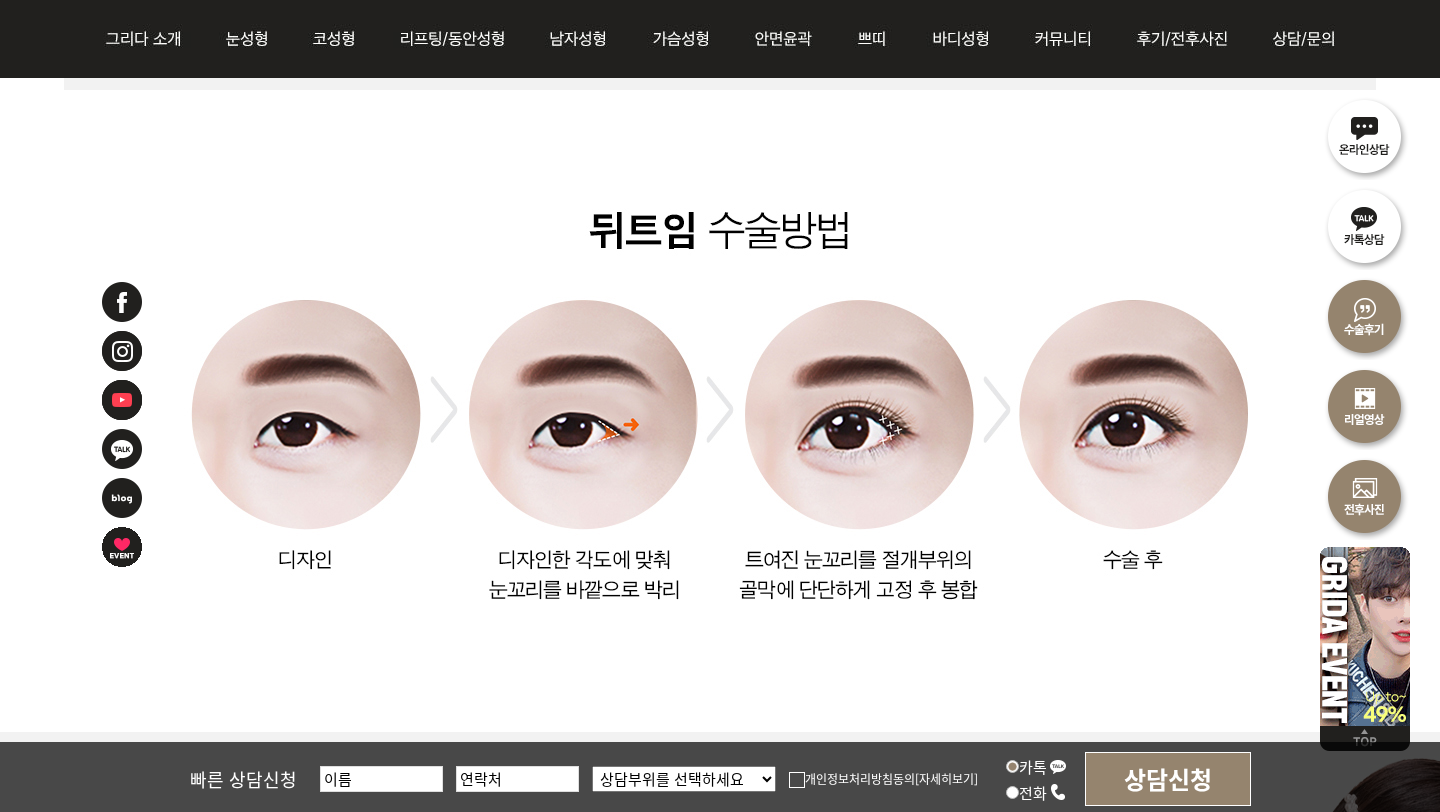 scroll, scrollTop: 2540, scrollLeft: 0, axis: vertical 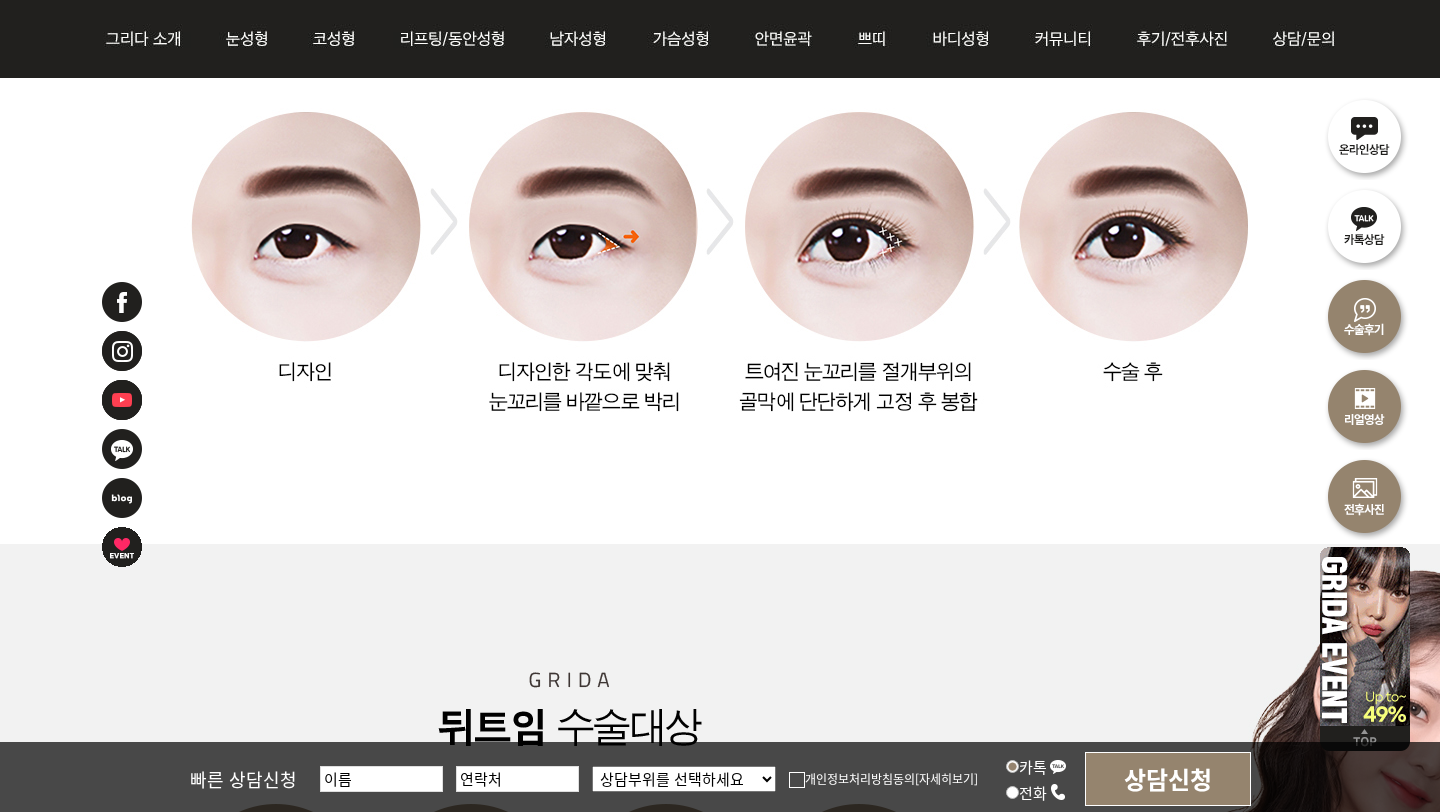 click at bounding box center [720, -174] 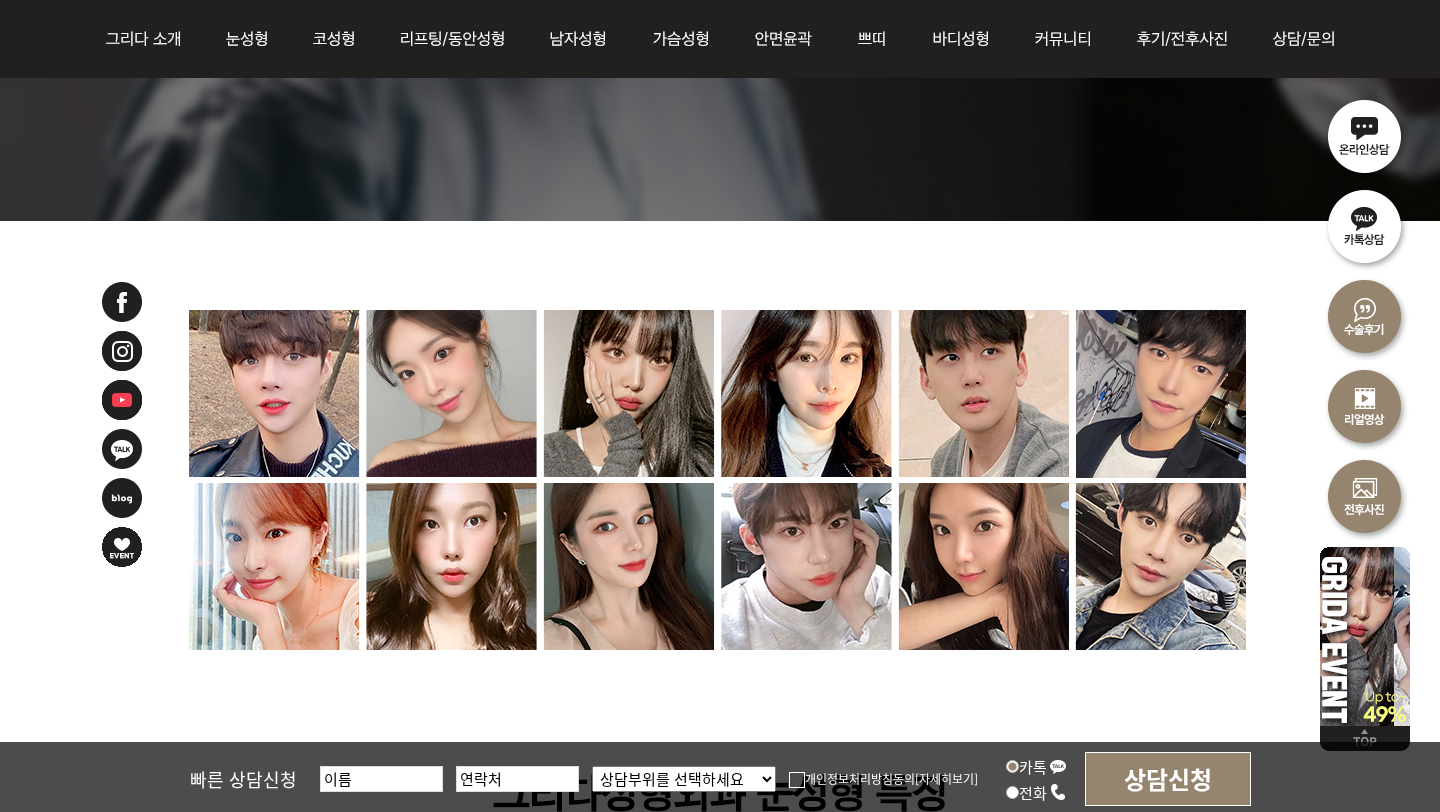 scroll, scrollTop: 6153, scrollLeft: 0, axis: vertical 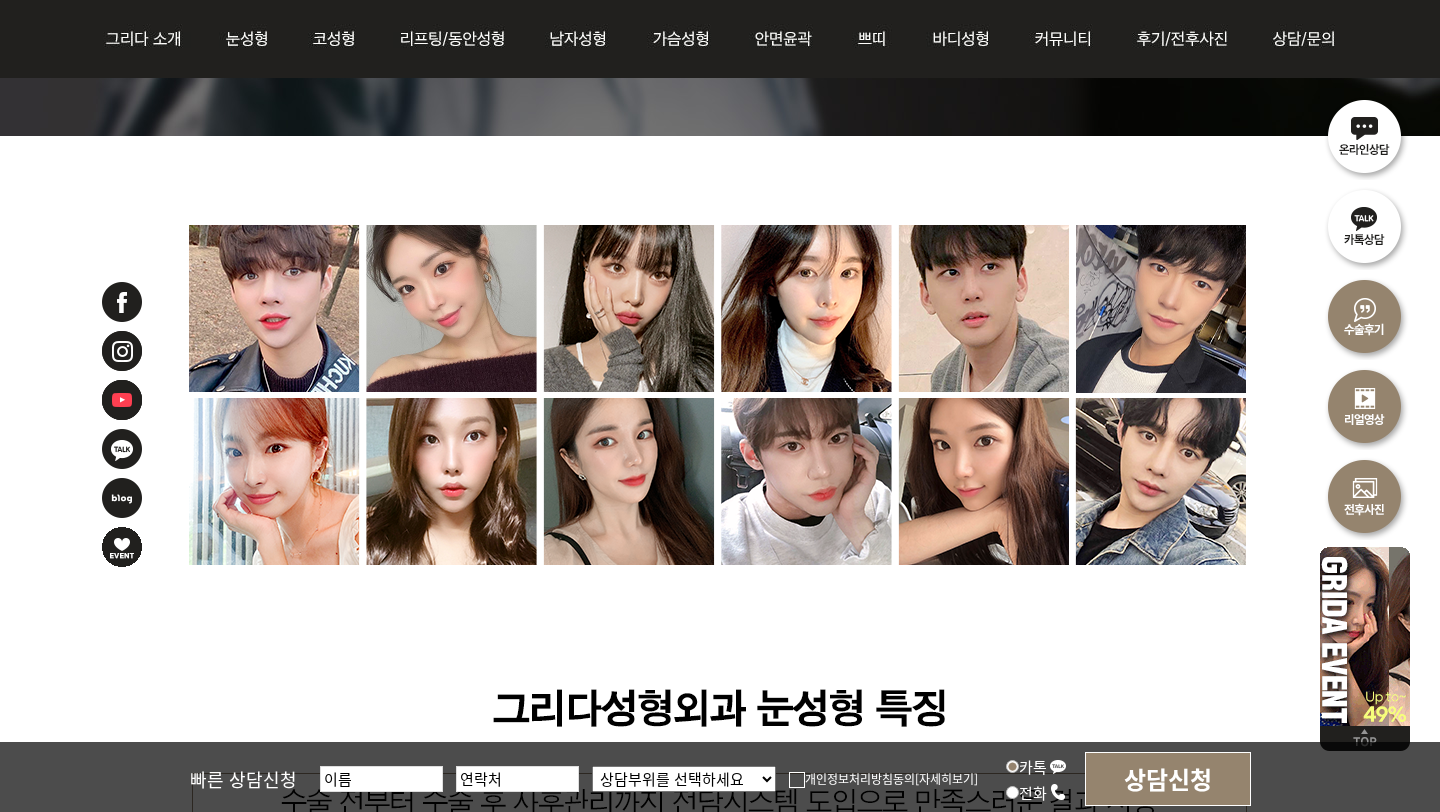 click at bounding box center (1365, 225) 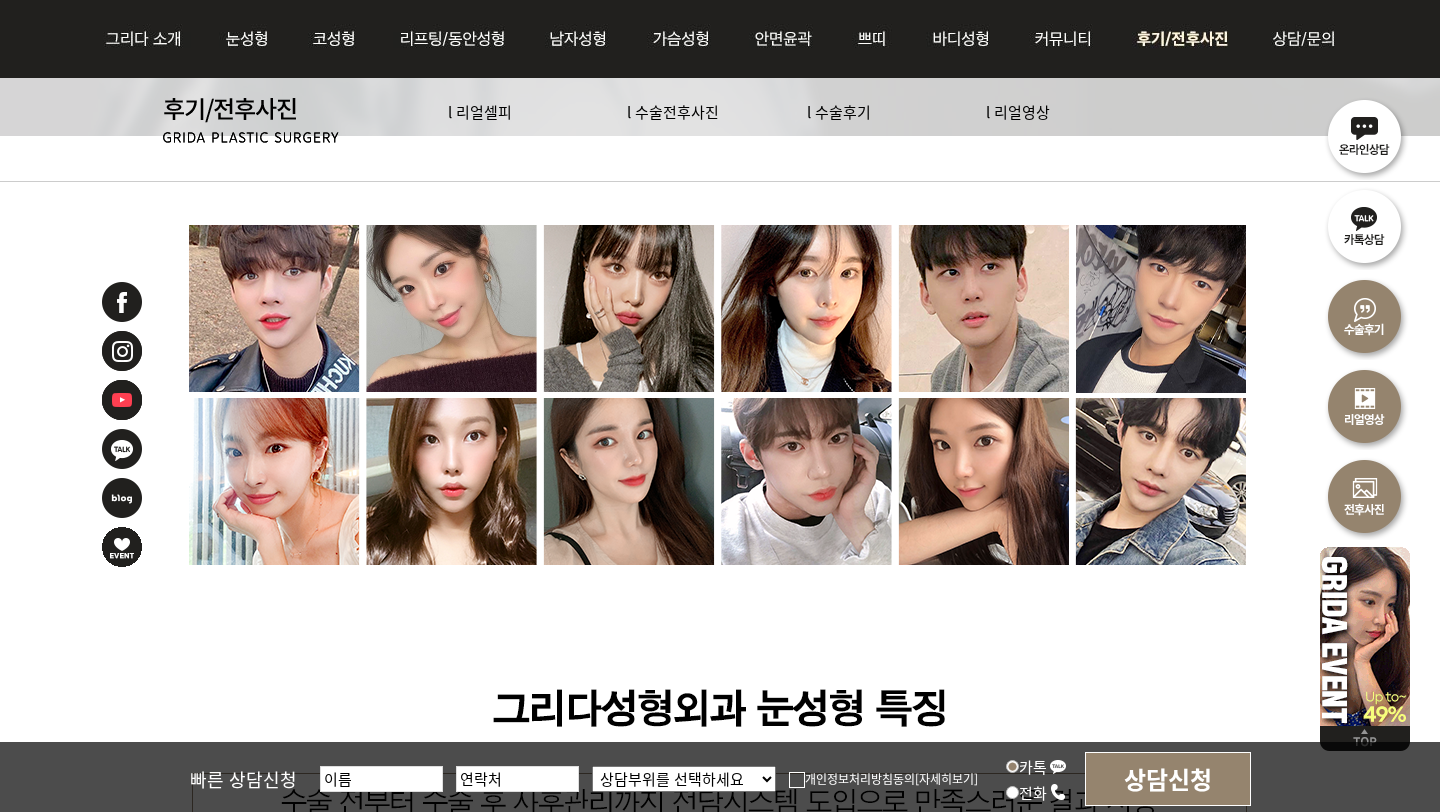click at bounding box center (1185, 39) 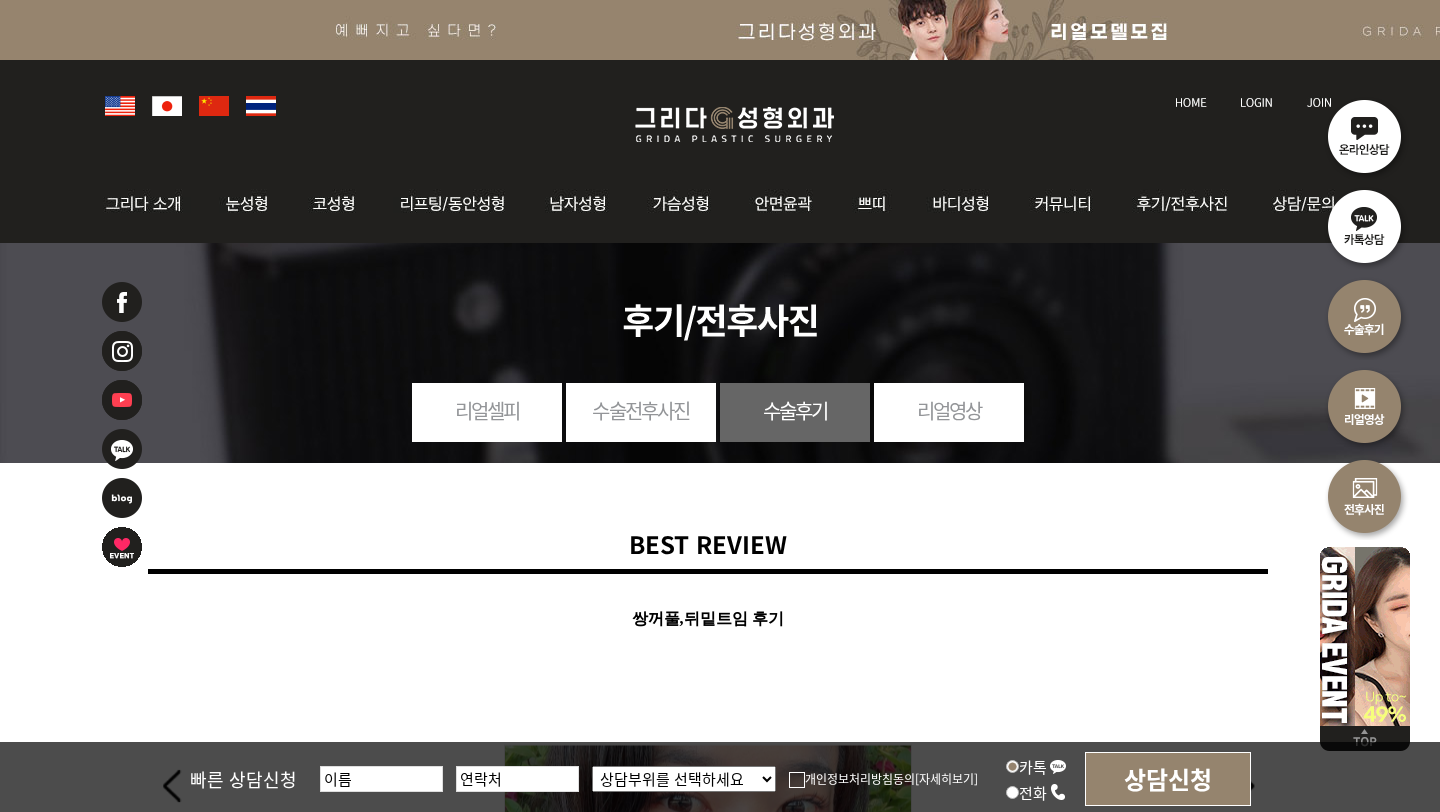 scroll, scrollTop: 0, scrollLeft: 0, axis: both 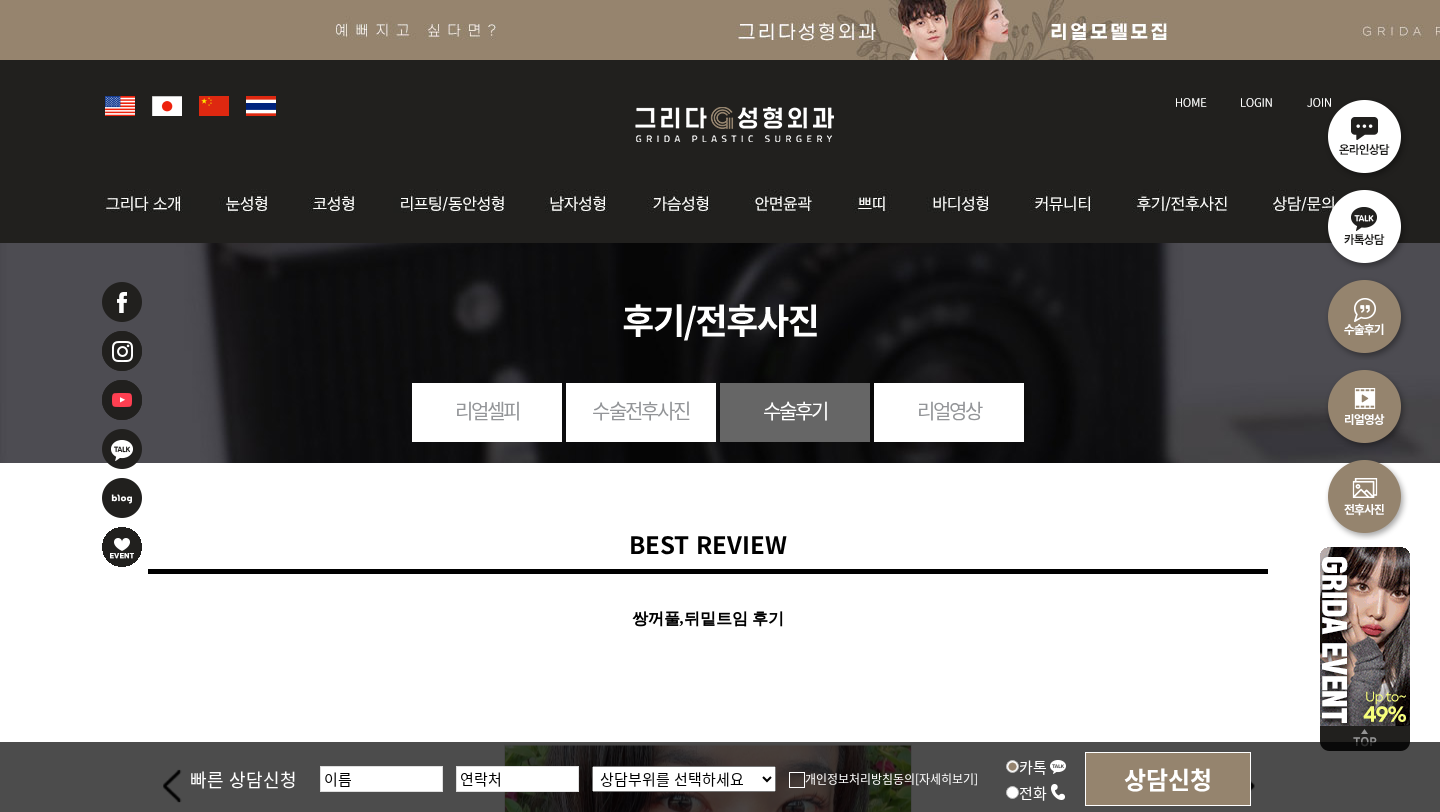 click on "수술전후사진" at bounding box center (641, 410) 